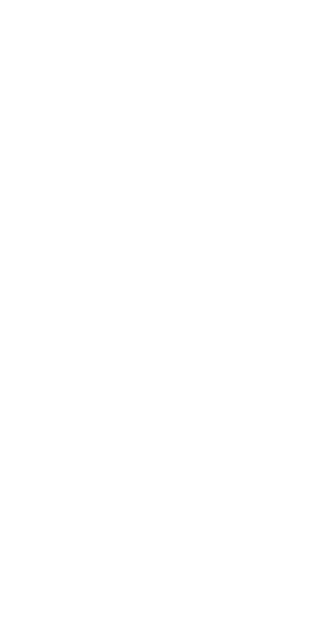 scroll, scrollTop: 0, scrollLeft: 0, axis: both 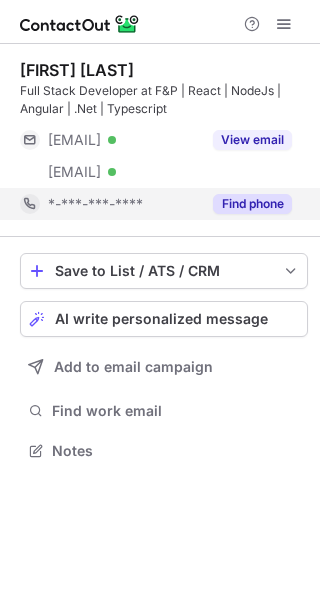 click on "Find phone" at bounding box center (252, 204) 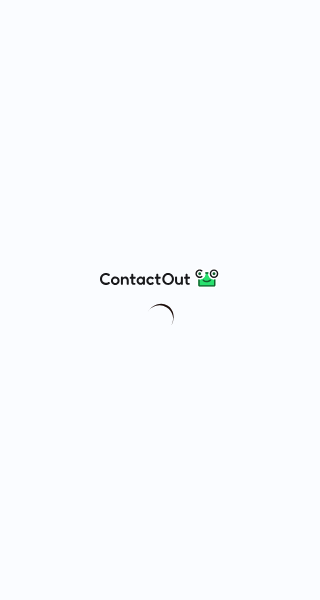 scroll, scrollTop: 0, scrollLeft: 0, axis: both 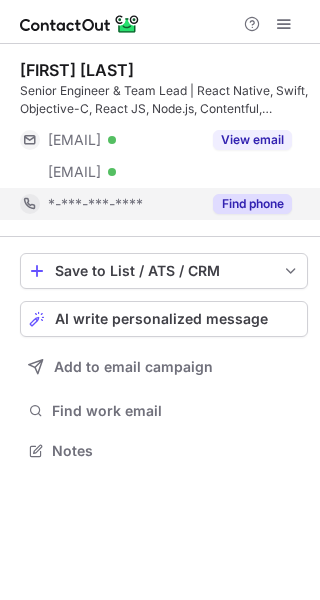 click on "Find phone" at bounding box center [252, 204] 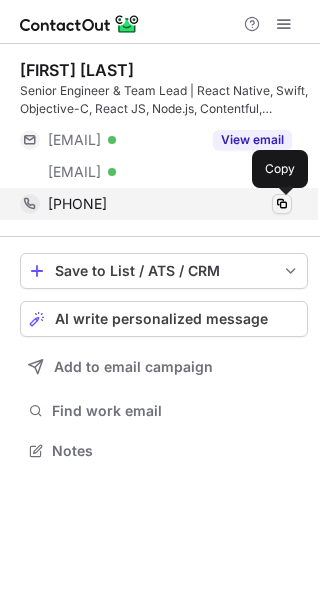 click at bounding box center (282, 204) 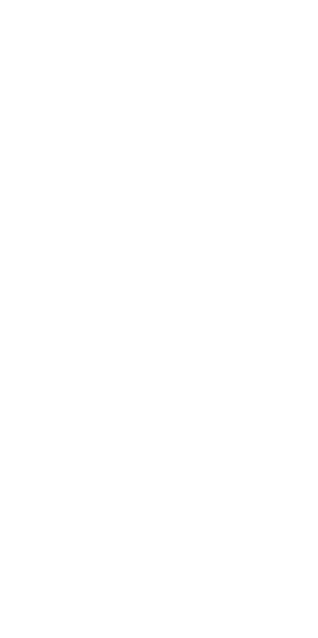 scroll, scrollTop: 0, scrollLeft: 0, axis: both 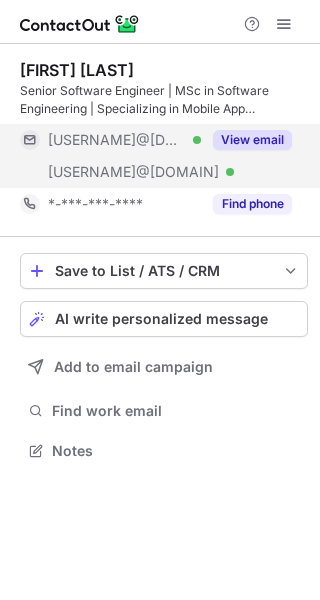 click on "View email" at bounding box center [252, 140] 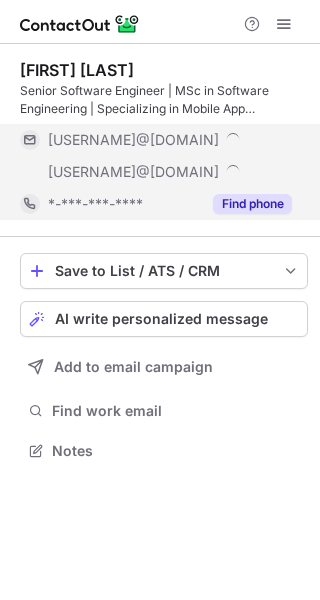 click on "Find phone" at bounding box center [252, 204] 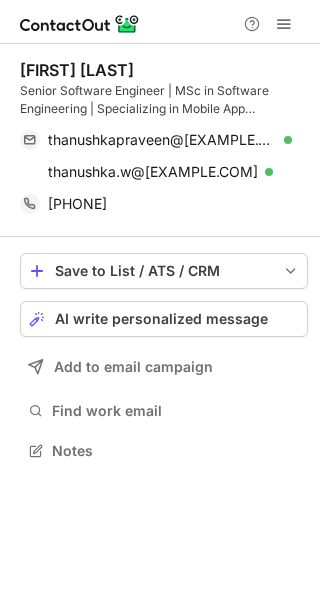 scroll, scrollTop: 0, scrollLeft: 0, axis: both 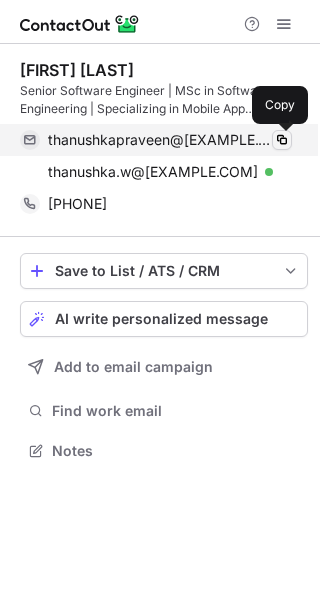 click at bounding box center (282, 140) 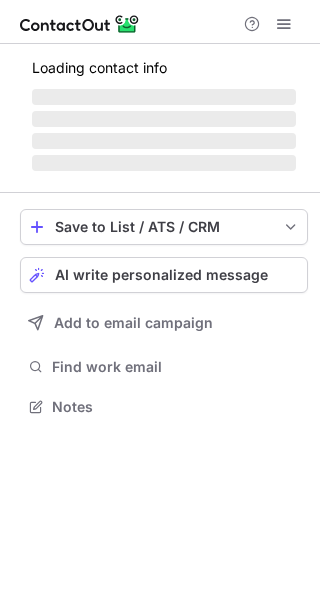 scroll, scrollTop: 0, scrollLeft: 0, axis: both 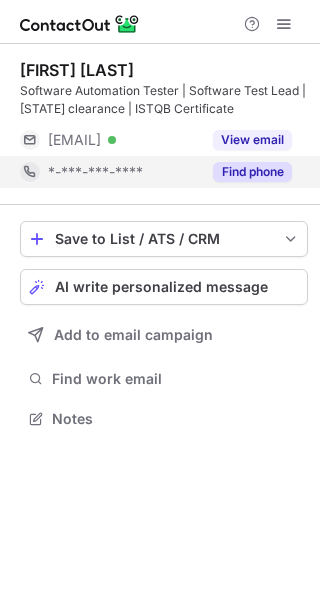 click on "Find phone" at bounding box center (252, 172) 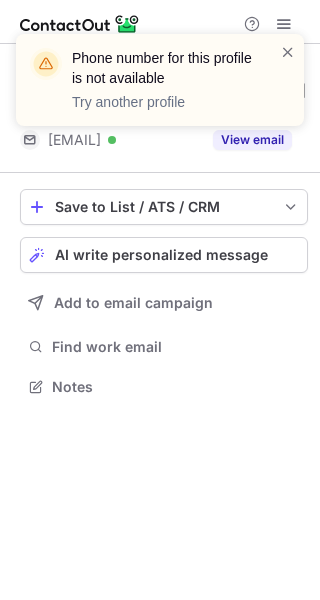 scroll, scrollTop: 372, scrollLeft: 320, axis: both 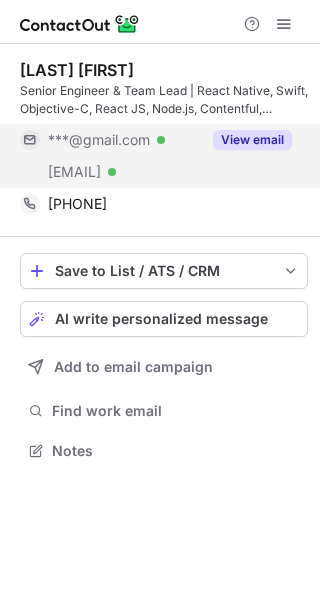 click on "View email" at bounding box center (252, 140) 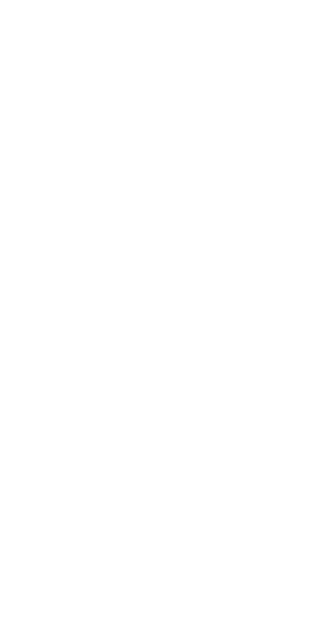 scroll, scrollTop: 0, scrollLeft: 0, axis: both 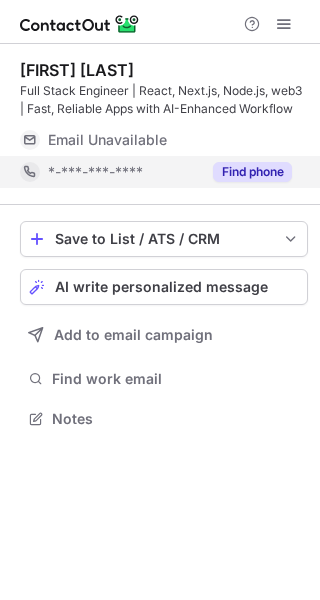 click on "Find phone" at bounding box center (252, 172) 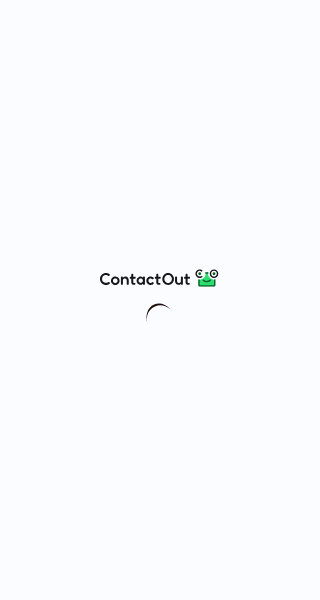 scroll, scrollTop: 0, scrollLeft: 0, axis: both 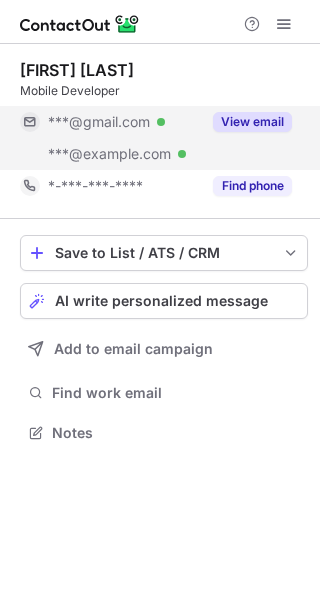 click on "View email" at bounding box center [246, 122] 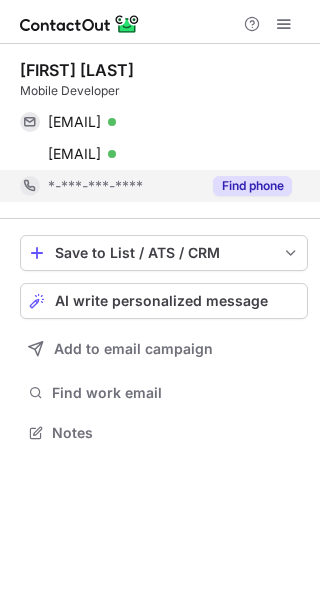 click on "Find phone" at bounding box center (252, 186) 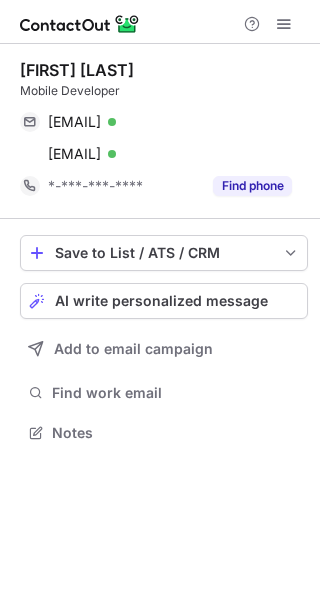 scroll, scrollTop: 0, scrollLeft: 0, axis: both 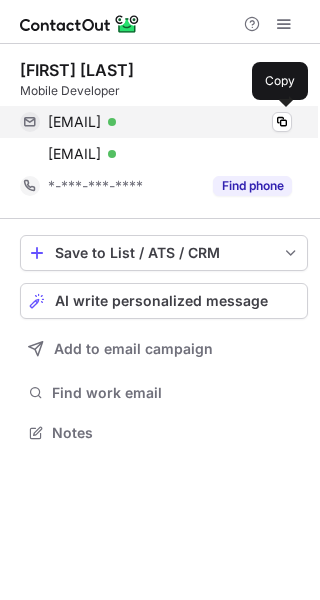 click on "modifamily64@gmail.com Verified" at bounding box center (170, 122) 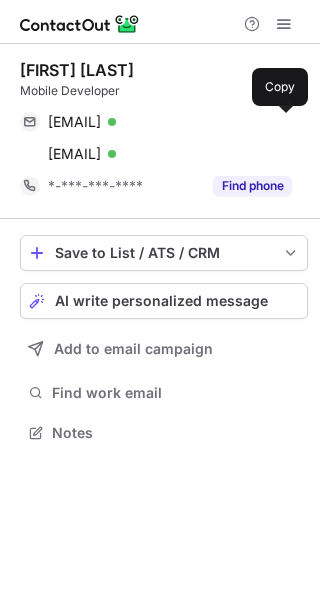 scroll, scrollTop: 0, scrollLeft: 0, axis: both 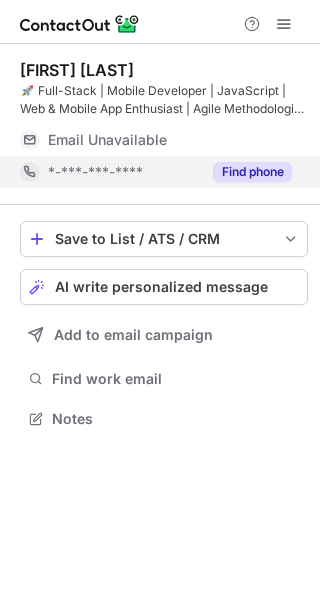 click on "Find phone" at bounding box center (252, 172) 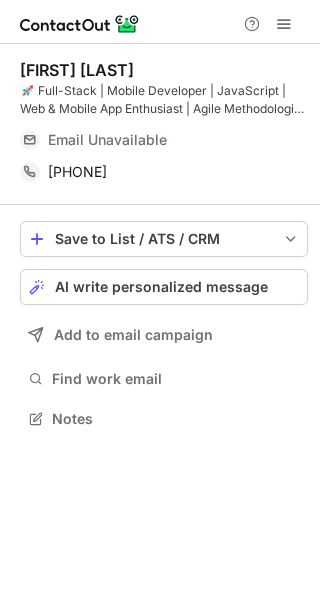 scroll, scrollTop: 0, scrollLeft: 0, axis: both 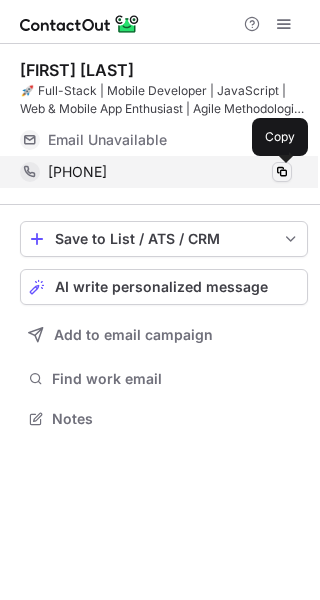 click at bounding box center (282, 172) 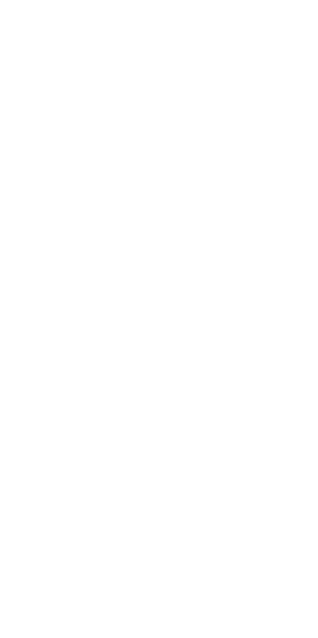scroll, scrollTop: 0, scrollLeft: 0, axis: both 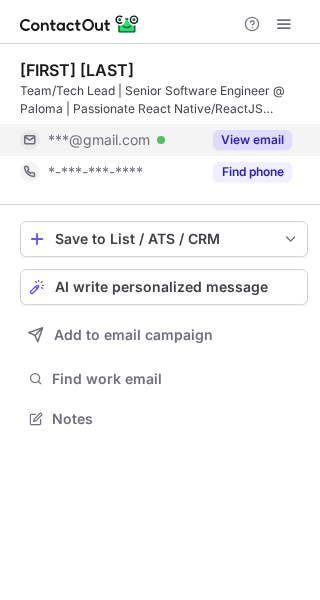 click on "View email" at bounding box center [246, 140] 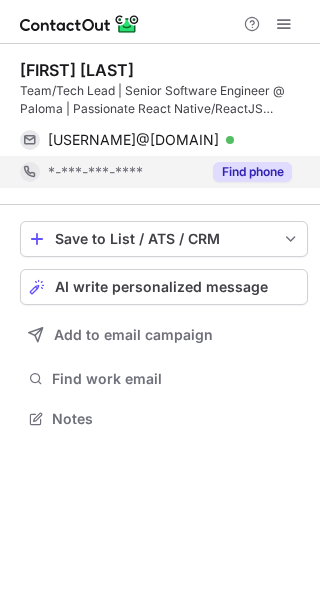 click on "Find phone" at bounding box center (252, 172) 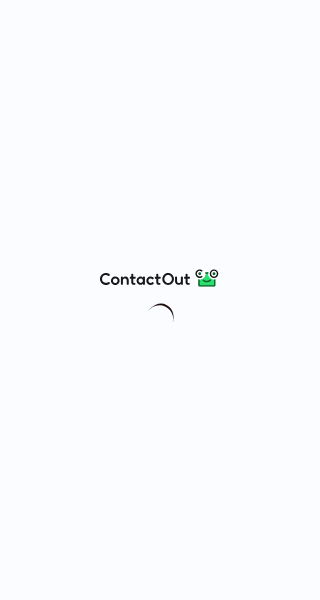 scroll, scrollTop: 0, scrollLeft: 0, axis: both 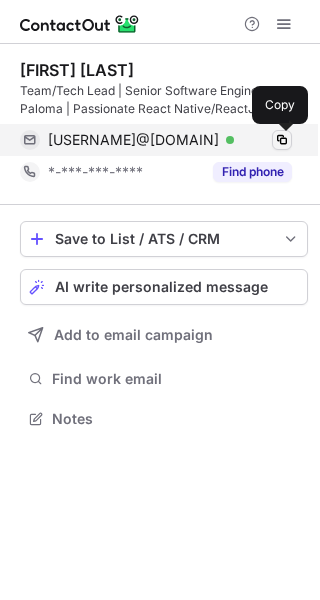 click at bounding box center (282, 140) 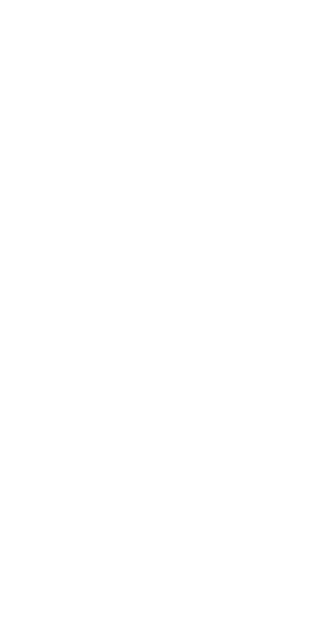 scroll, scrollTop: 0, scrollLeft: 0, axis: both 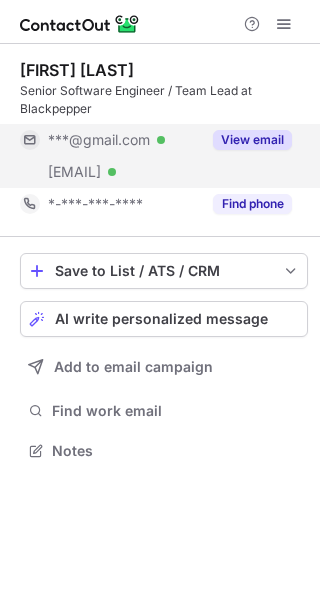 click on "View email" at bounding box center [246, 140] 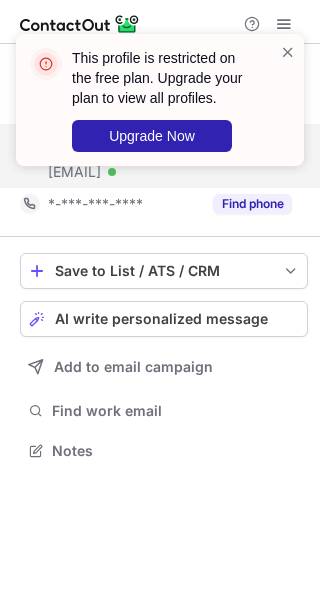 click on "Kester Montoya Senior Software Engineer / Team Lead at Blackpepper ***@gmail.com Verified ***@yahoo.com Verified View email *-***-***-**** Find phone" at bounding box center [164, 140] 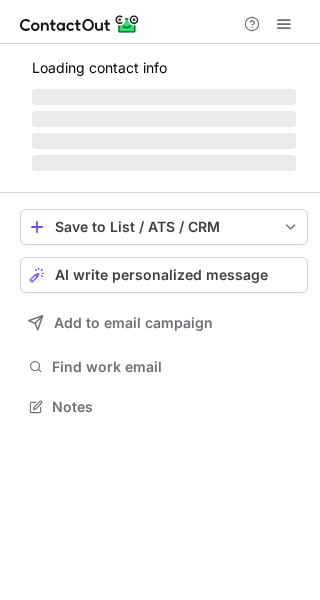 scroll, scrollTop: 0, scrollLeft: 0, axis: both 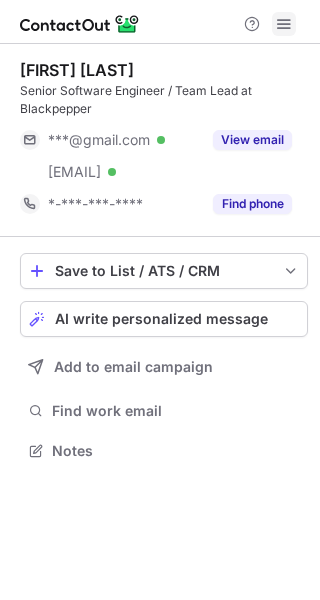 click at bounding box center [284, 24] 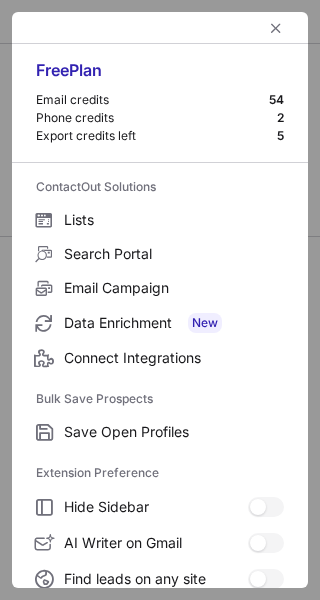 scroll, scrollTop: 232, scrollLeft: 0, axis: vertical 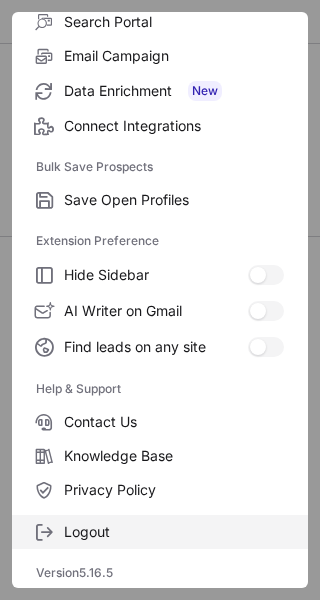 drag, startPoint x: 282, startPoint y: 25, endPoint x: 78, endPoint y: 531, distance: 545.57495 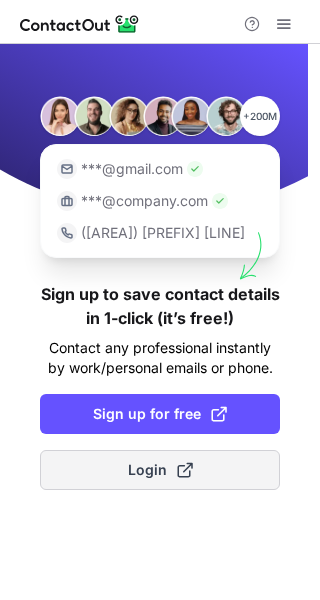 click on "Login" at bounding box center [160, 470] 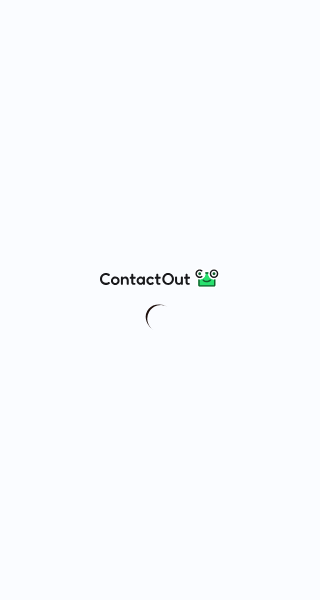 scroll, scrollTop: 0, scrollLeft: 0, axis: both 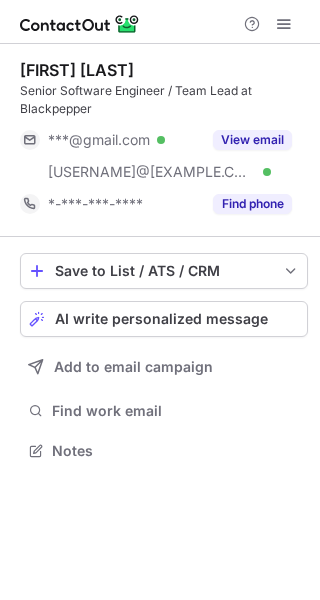 click on "Senior Software Engineer / Team Lead at Blackpepper" at bounding box center [164, 100] 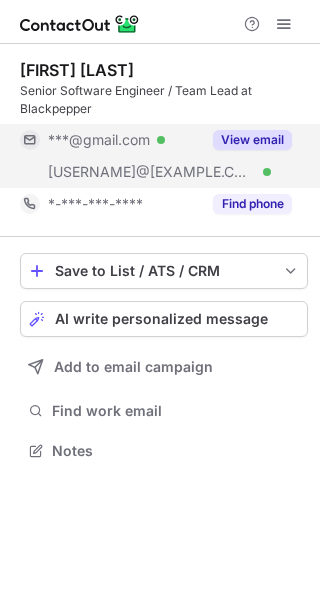 click on "View email" at bounding box center [252, 140] 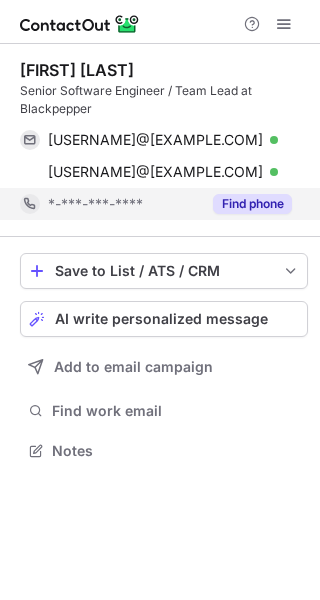 click on "Find phone" at bounding box center (252, 204) 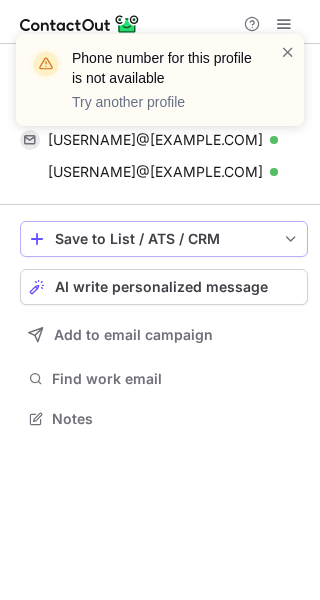 scroll, scrollTop: 404, scrollLeft: 320, axis: both 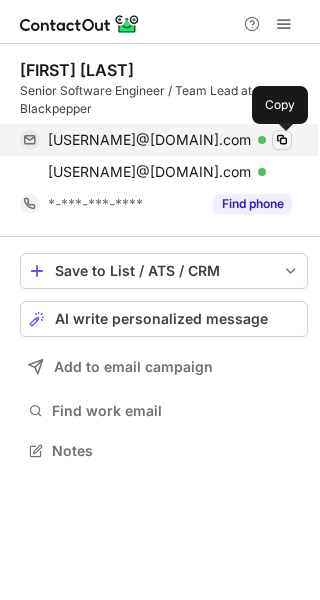 click at bounding box center (282, 140) 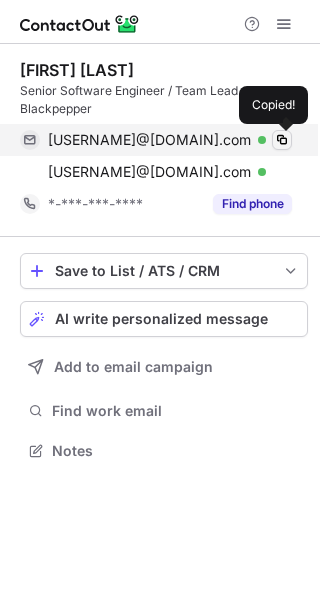 click at bounding box center (282, 140) 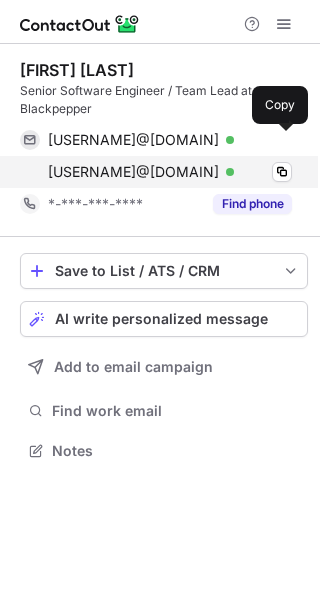 scroll, scrollTop: 0, scrollLeft: 0, axis: both 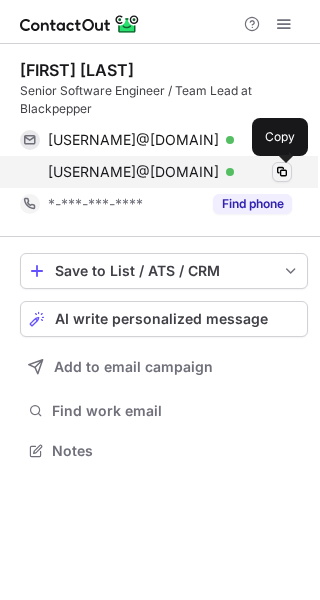 click at bounding box center [282, 172] 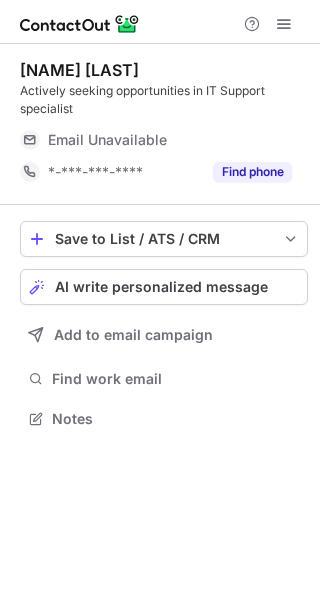 scroll, scrollTop: 0, scrollLeft: 0, axis: both 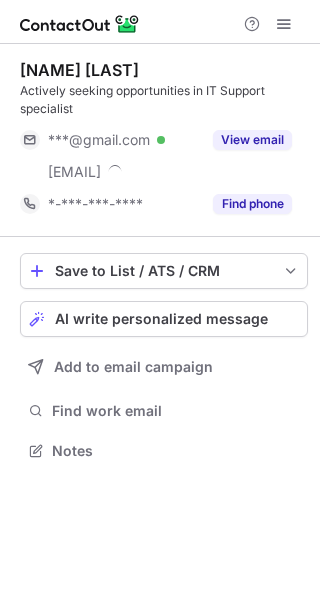 click on "View email" at bounding box center [252, 140] 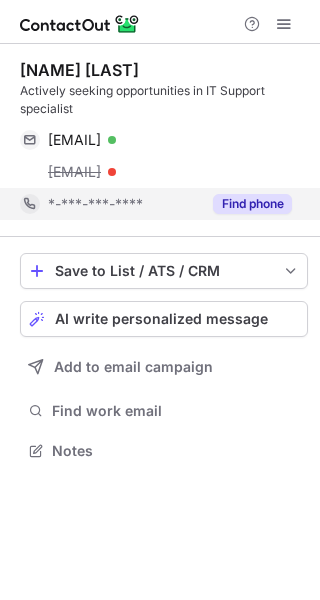 click on "Find phone" at bounding box center (252, 204) 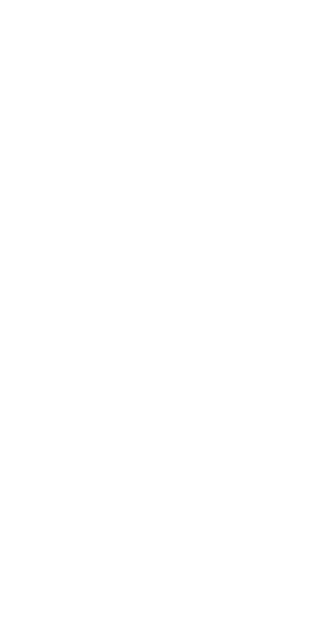 scroll, scrollTop: 0, scrollLeft: 0, axis: both 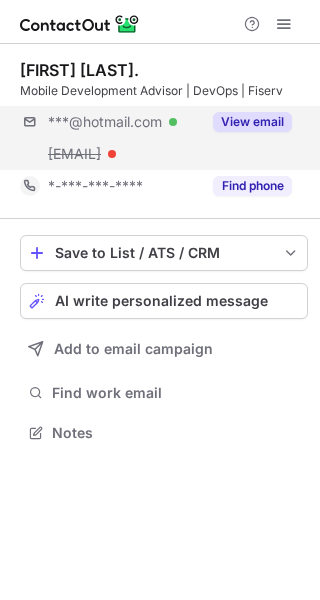 click on "***@hotmail.com Verified ***@fiserv.com View email" at bounding box center (164, 138) 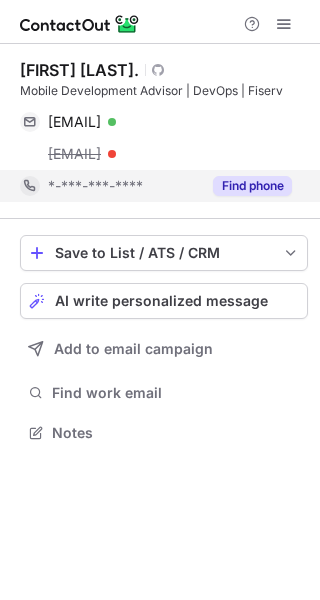 click on "Find phone" at bounding box center [246, 186] 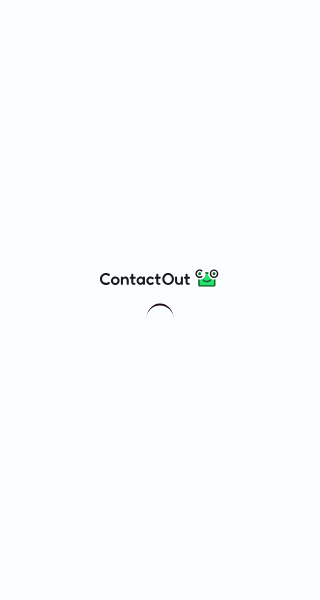 scroll, scrollTop: 0, scrollLeft: 0, axis: both 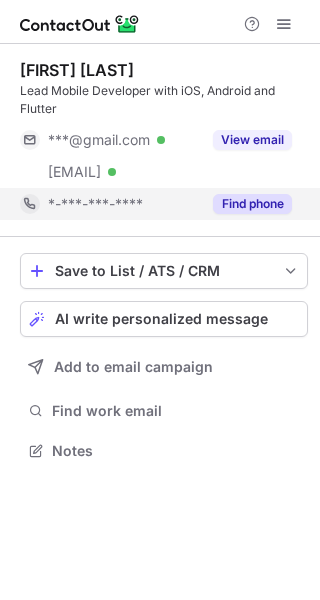 click on "Find phone" at bounding box center [252, 204] 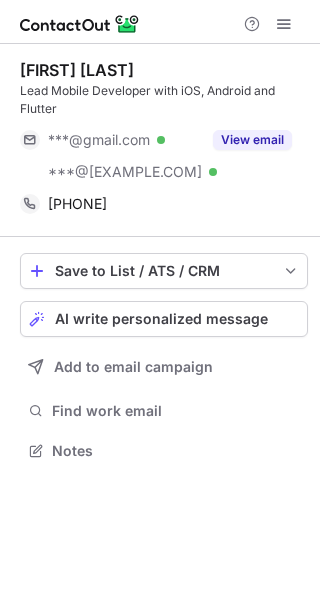 scroll, scrollTop: 0, scrollLeft: 0, axis: both 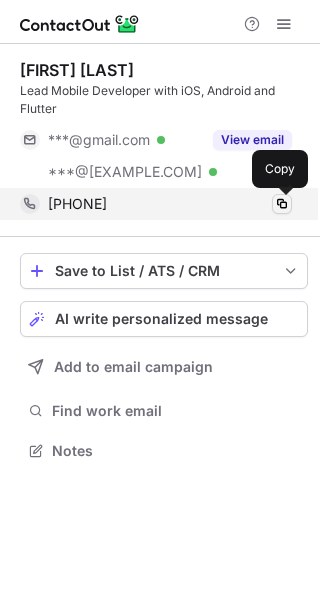 click at bounding box center (282, 204) 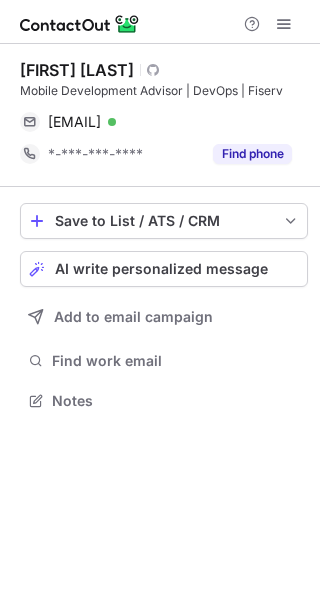 scroll, scrollTop: 0, scrollLeft: 0, axis: both 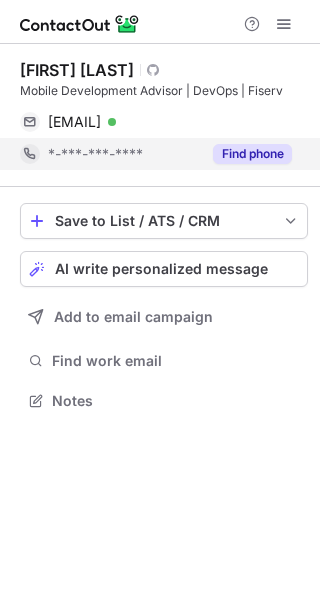click on "Find phone" at bounding box center [246, 154] 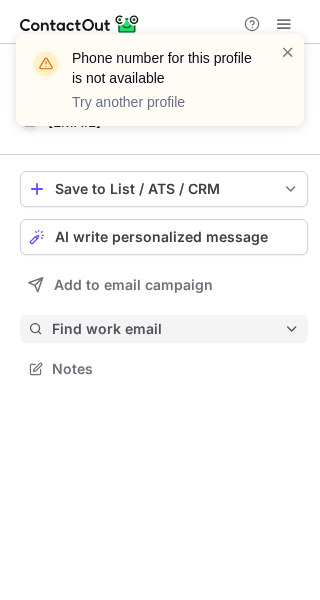 scroll, scrollTop: 354, scrollLeft: 320, axis: both 